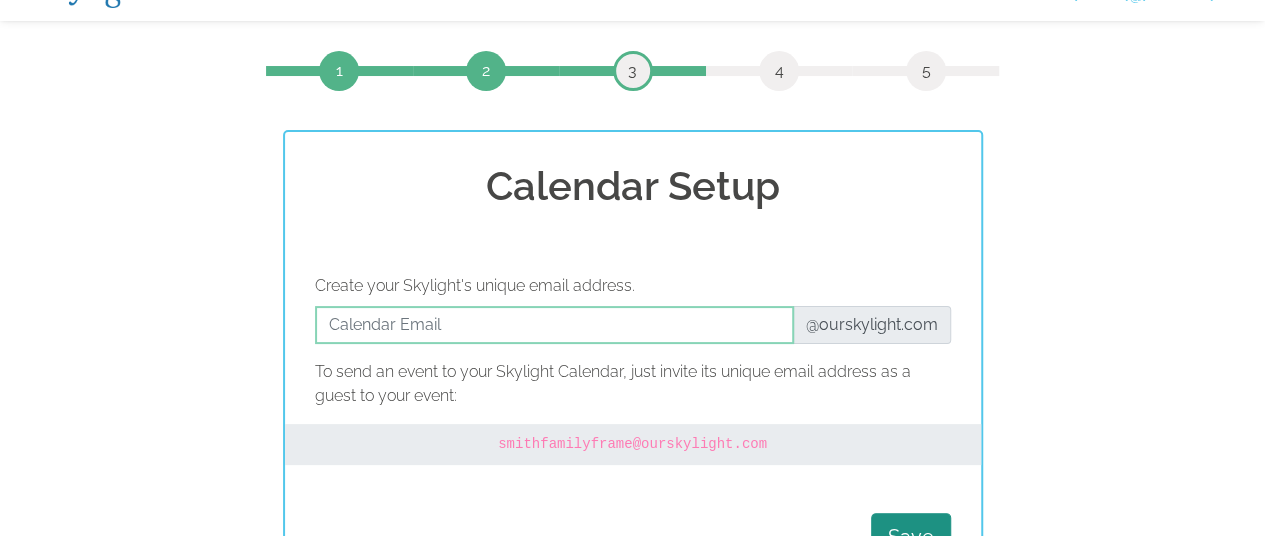 scroll, scrollTop: 41, scrollLeft: 0, axis: vertical 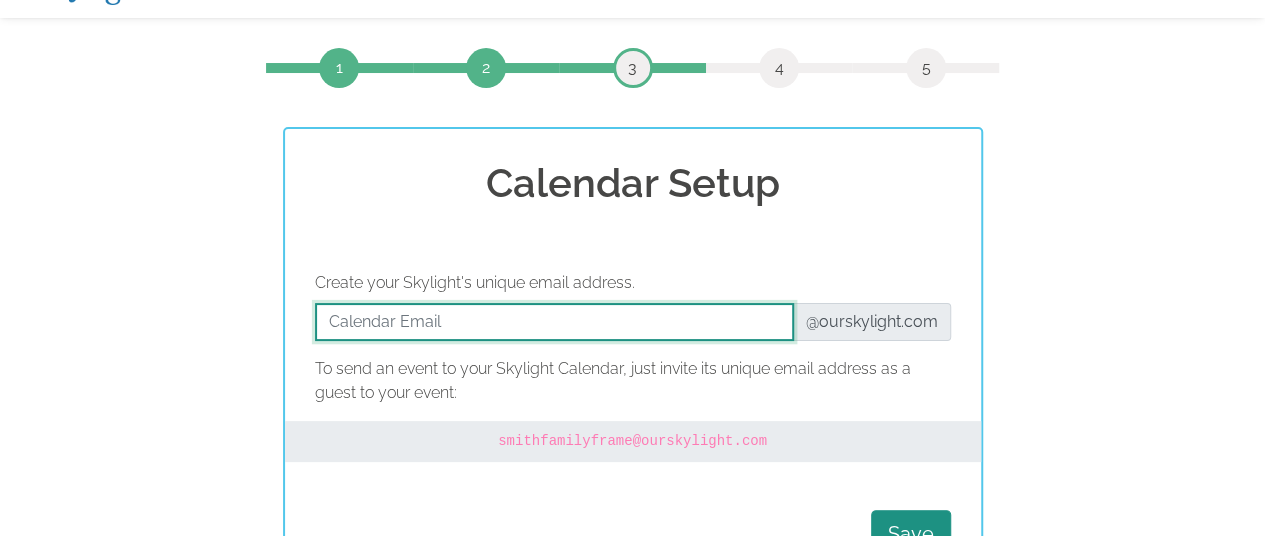 click at bounding box center [554, 322] 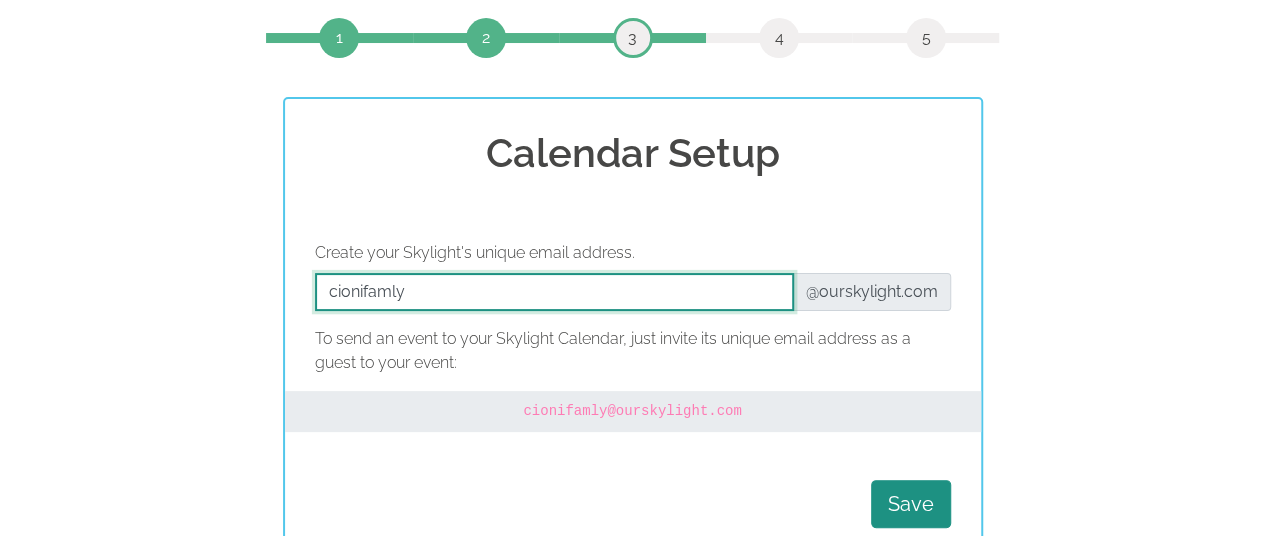 scroll, scrollTop: 102, scrollLeft: 0, axis: vertical 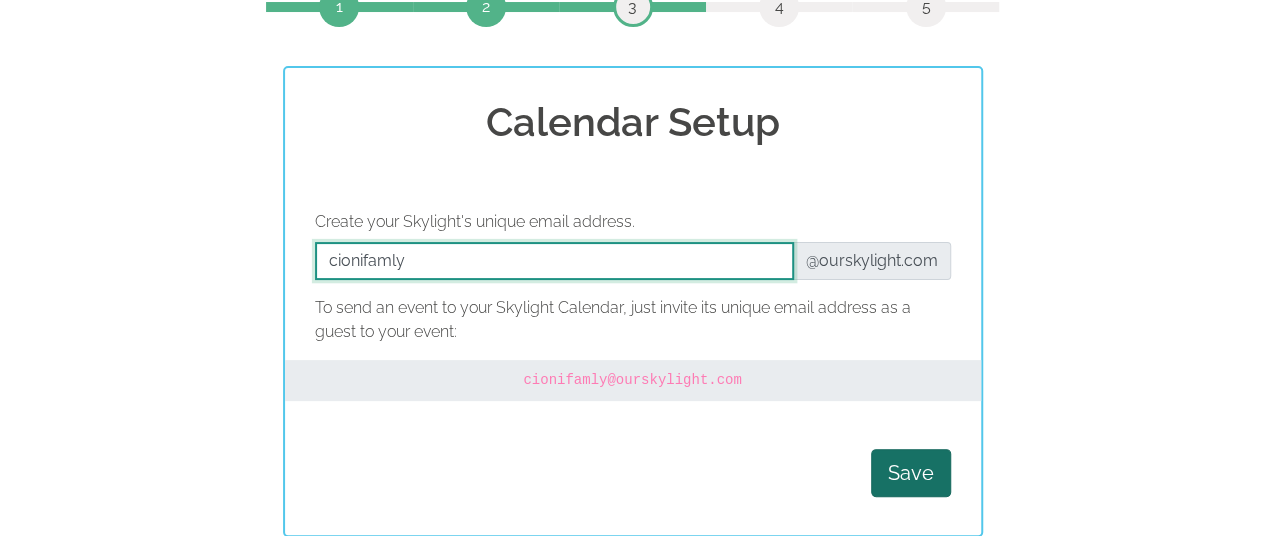 type on "cionifamly" 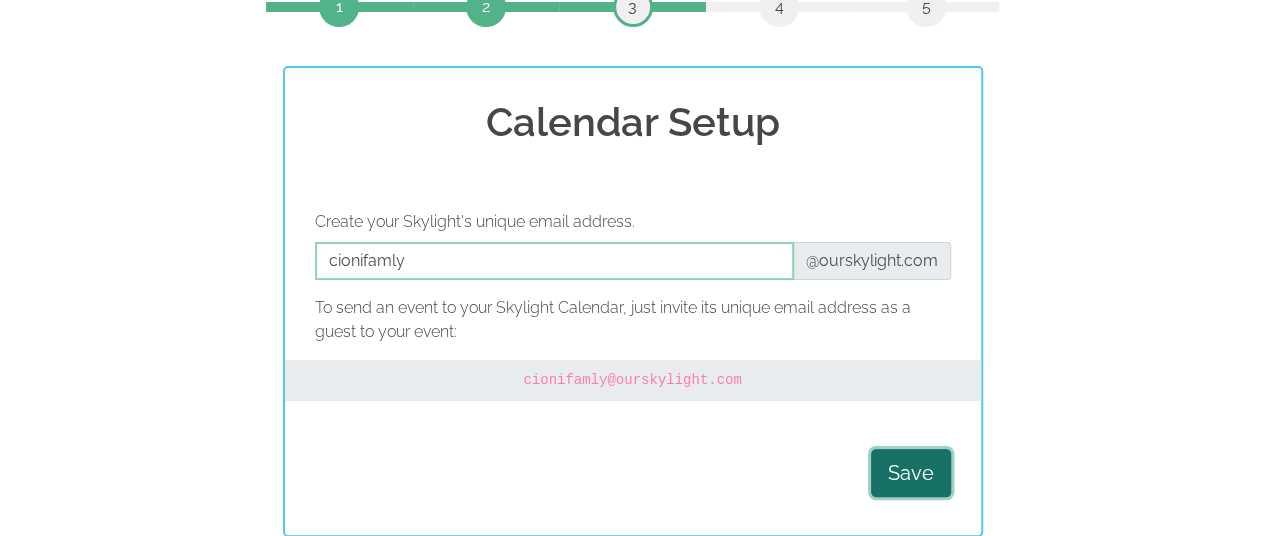 click on "Save" at bounding box center (911, 473) 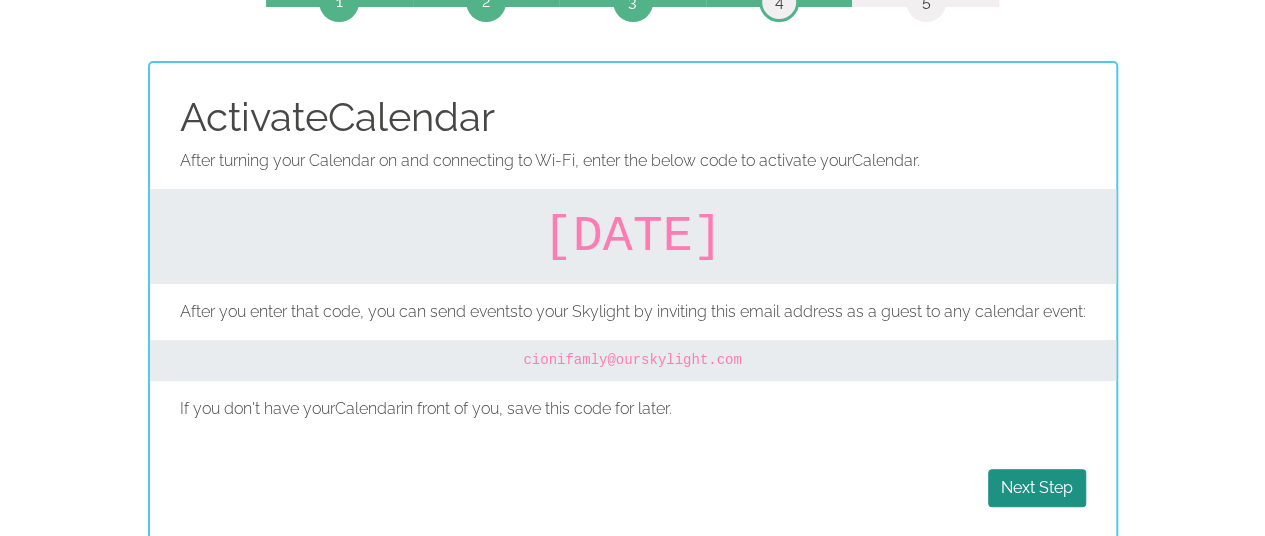 scroll, scrollTop: 117, scrollLeft: 0, axis: vertical 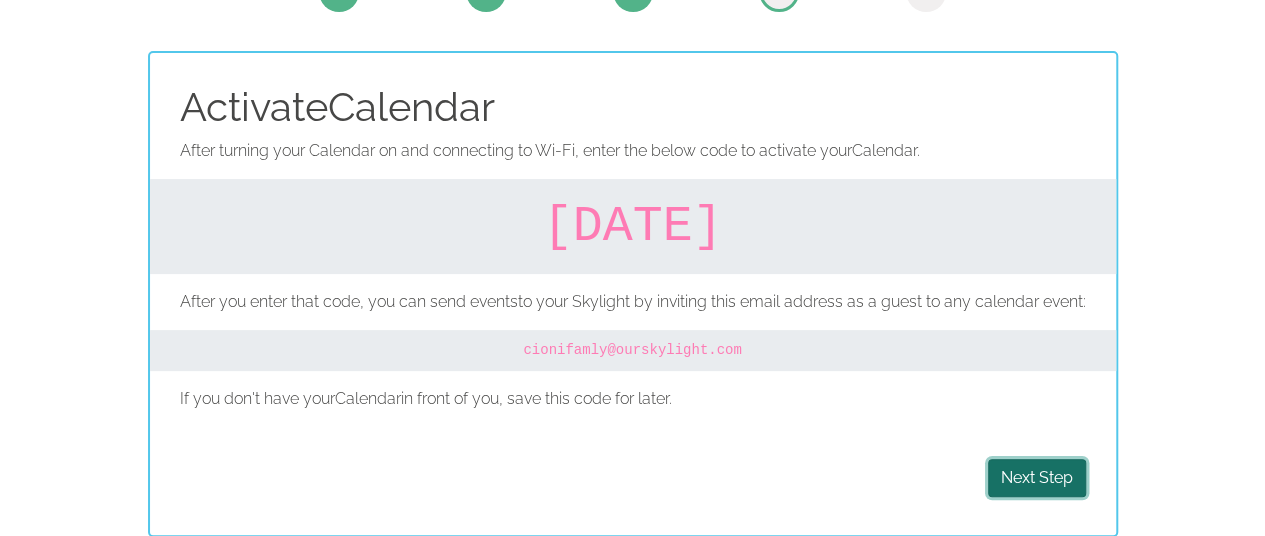 click on "Next Step" at bounding box center [1037, 478] 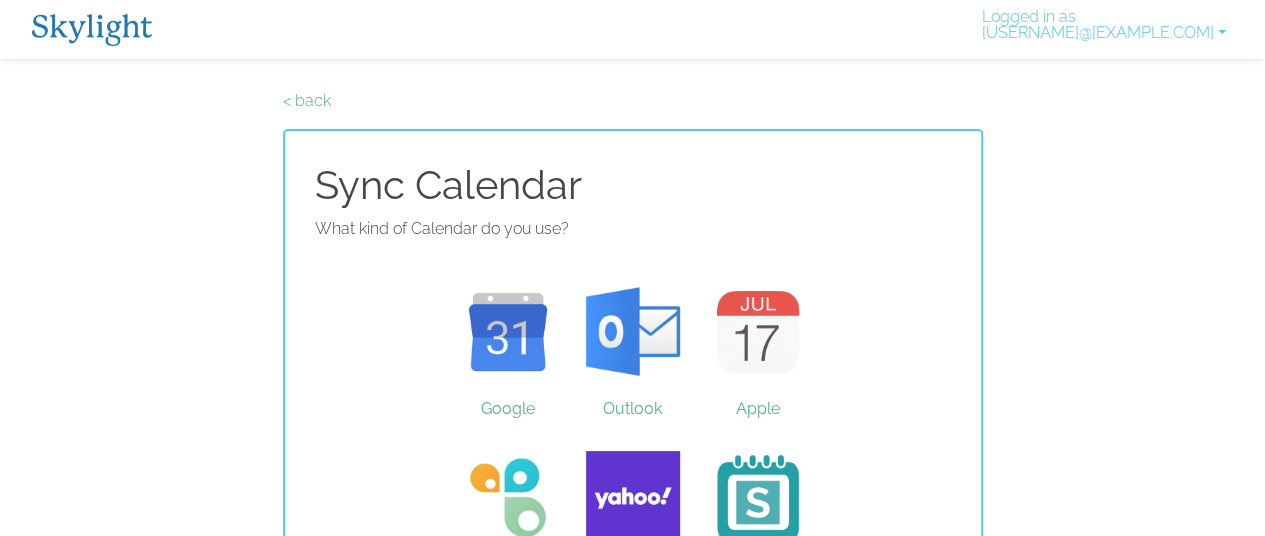 scroll, scrollTop: 84, scrollLeft: 0, axis: vertical 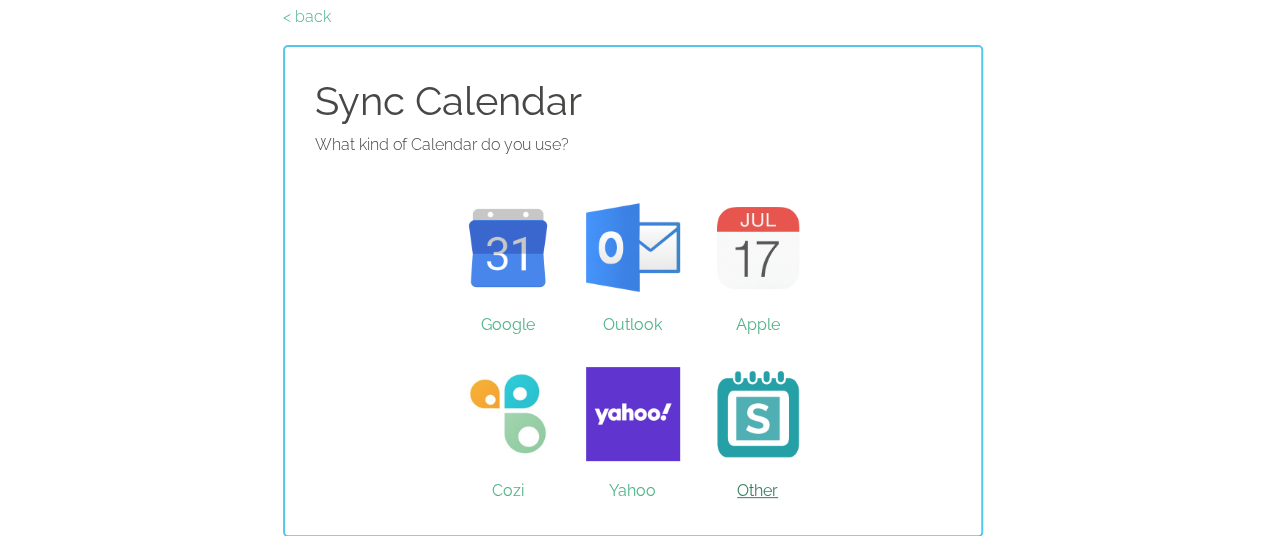 click on "Other" at bounding box center (757, 414) 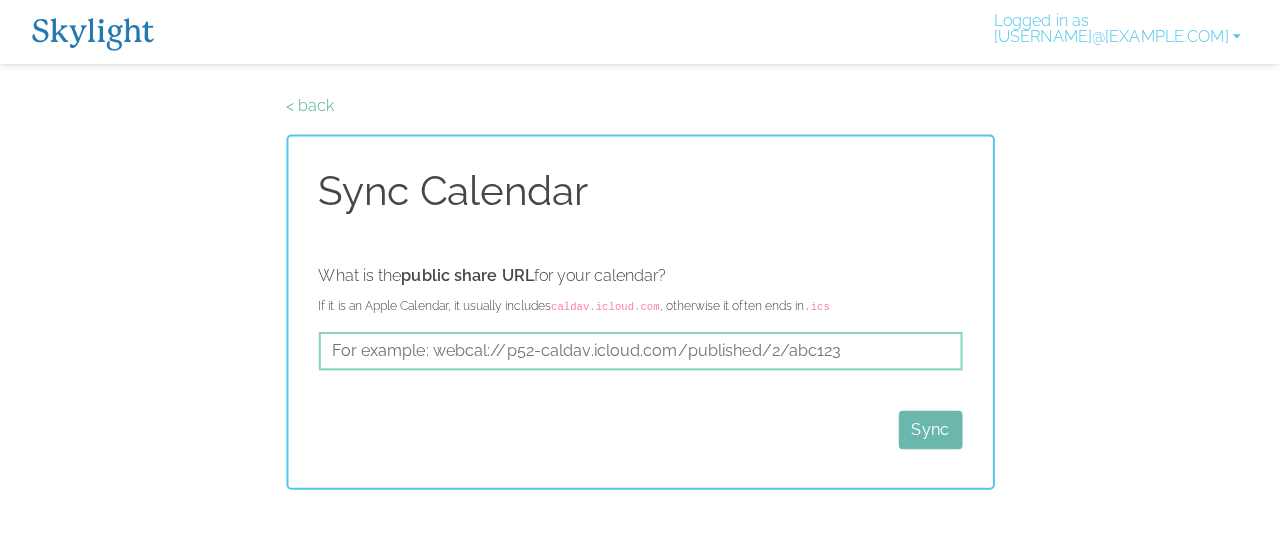 scroll, scrollTop: 0, scrollLeft: 0, axis: both 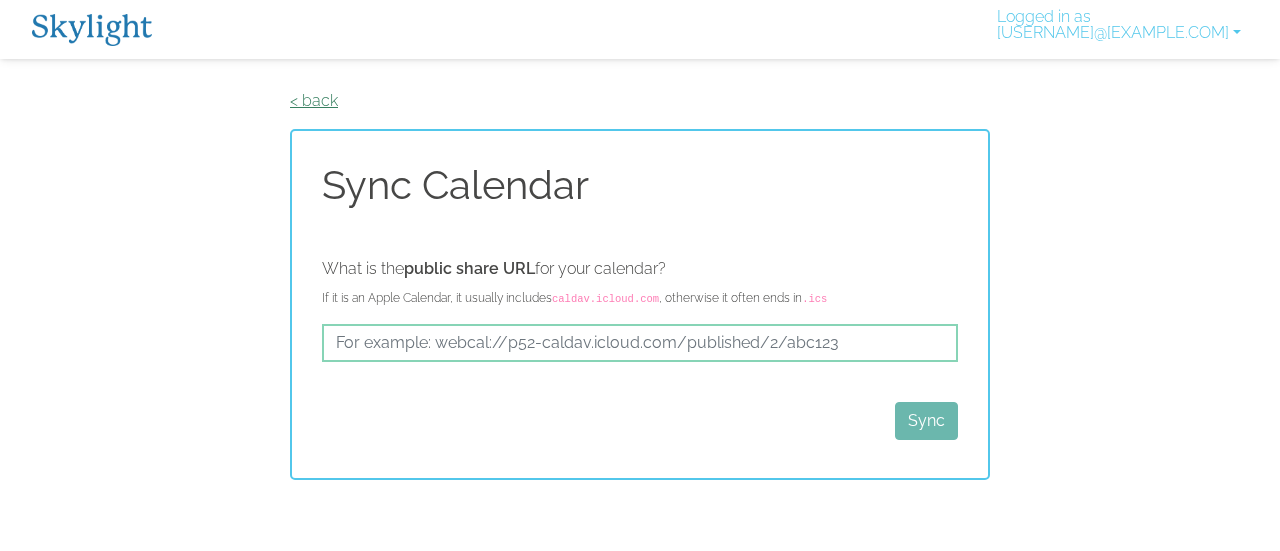 click on "< back" at bounding box center (314, 100) 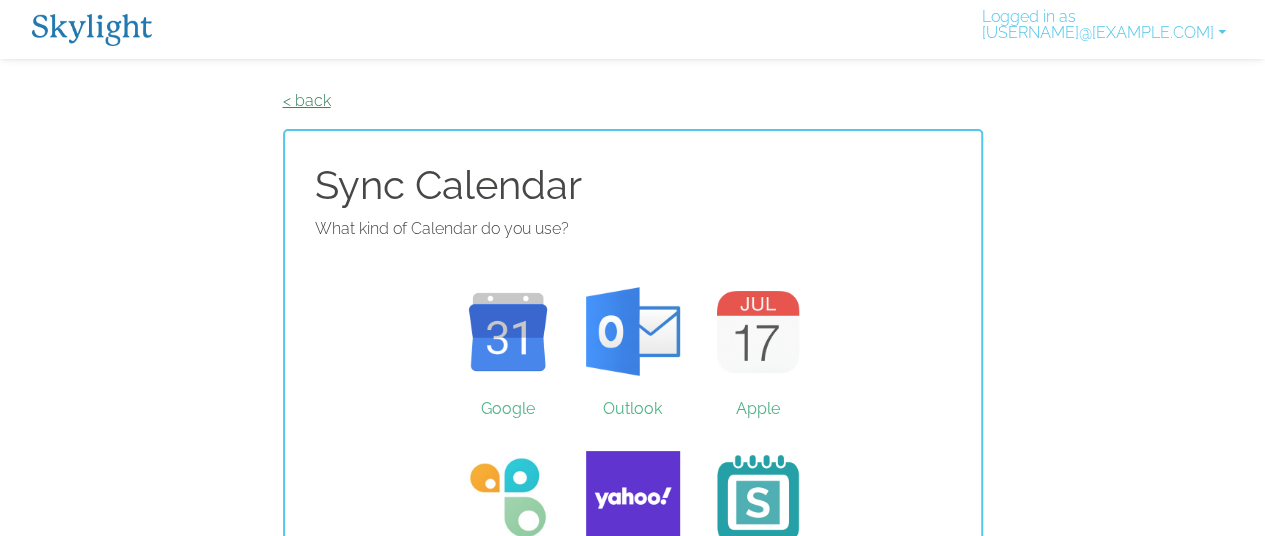 click on "< back" at bounding box center [307, 100] 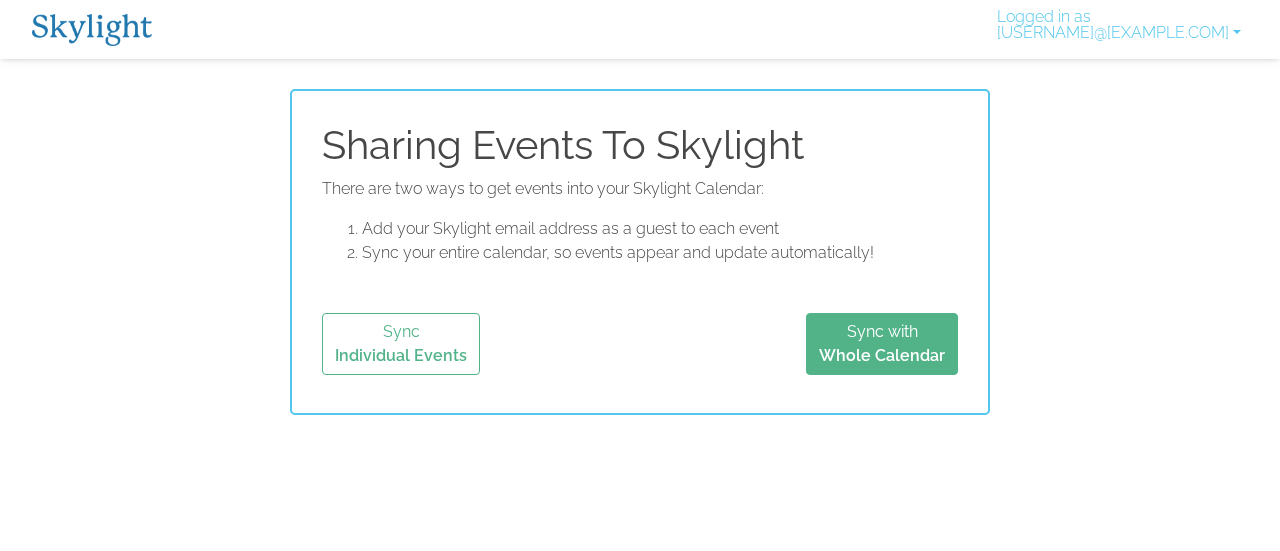 click at bounding box center (92, 30) 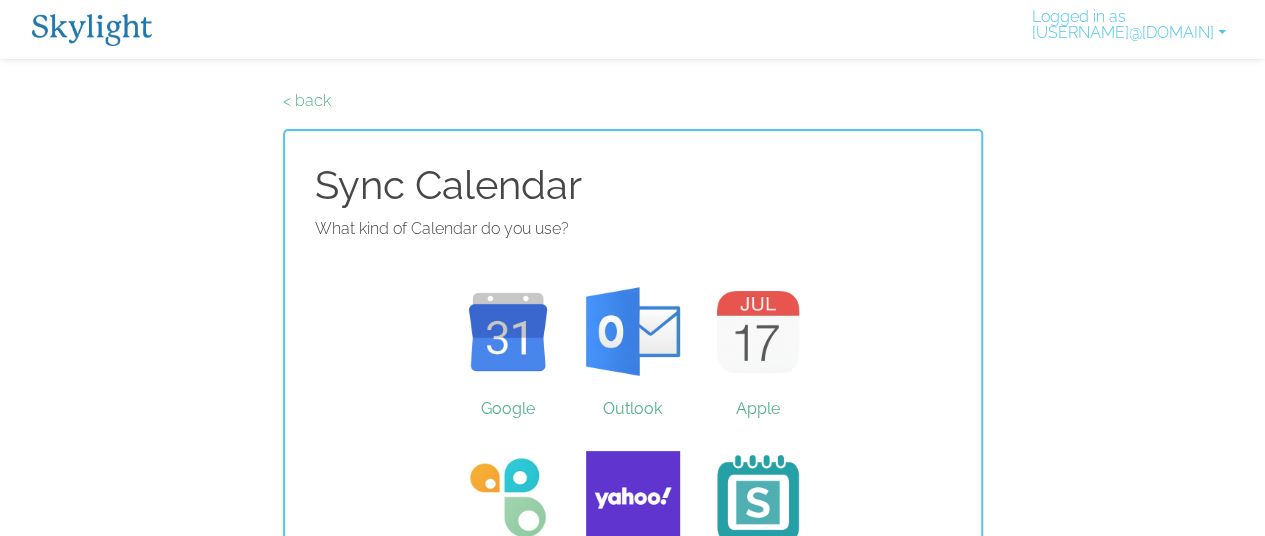 scroll, scrollTop: 84, scrollLeft: 0, axis: vertical 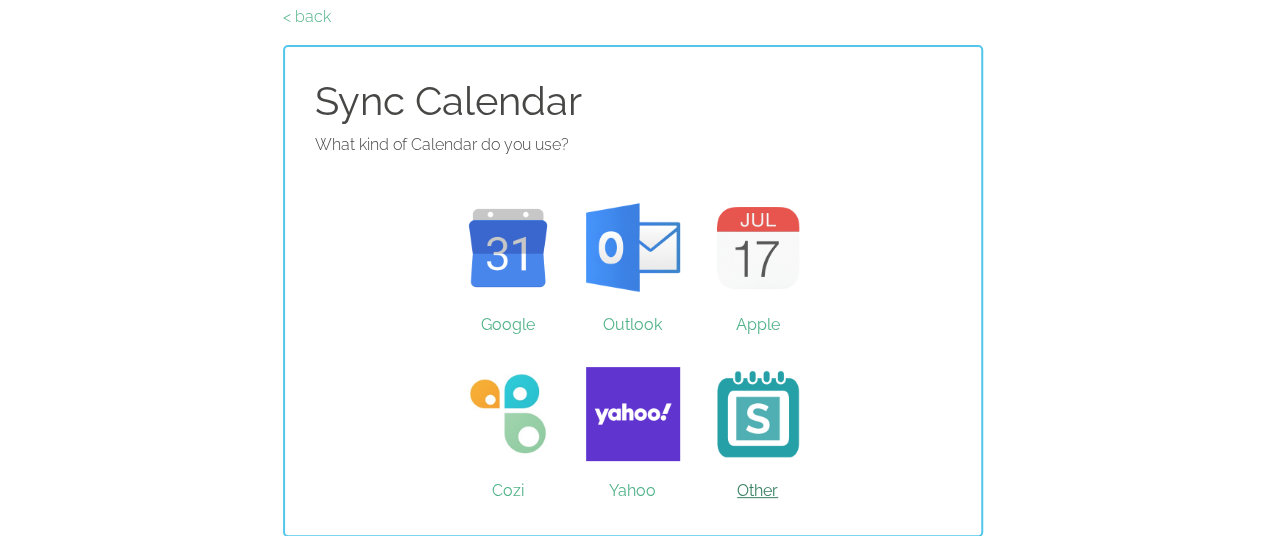 click on "Other" at bounding box center (757, 414) 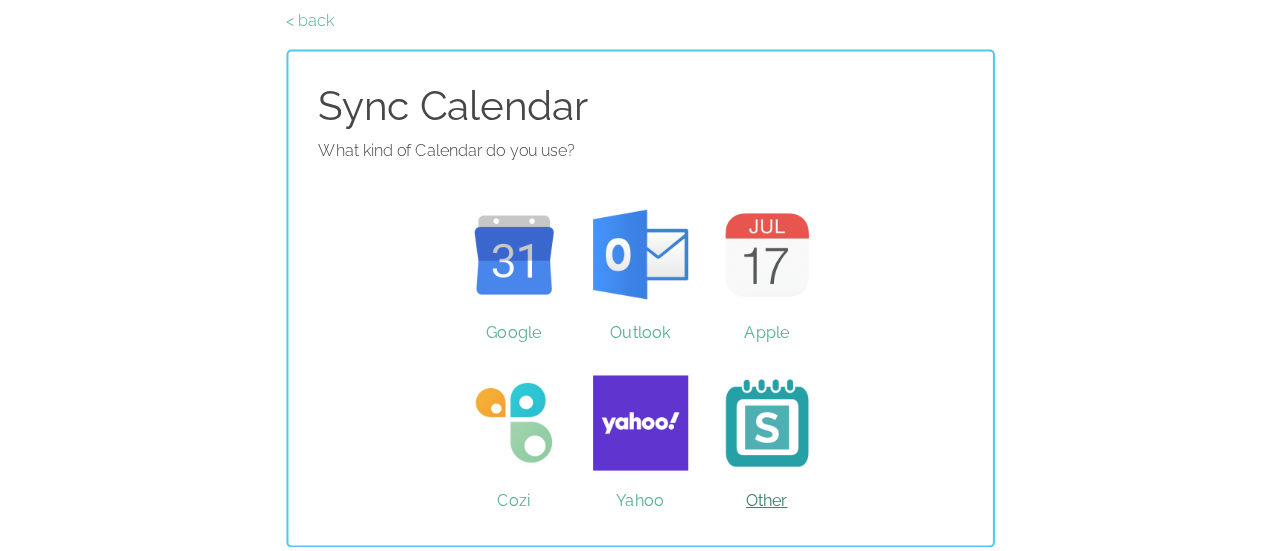scroll, scrollTop: 0, scrollLeft: 0, axis: both 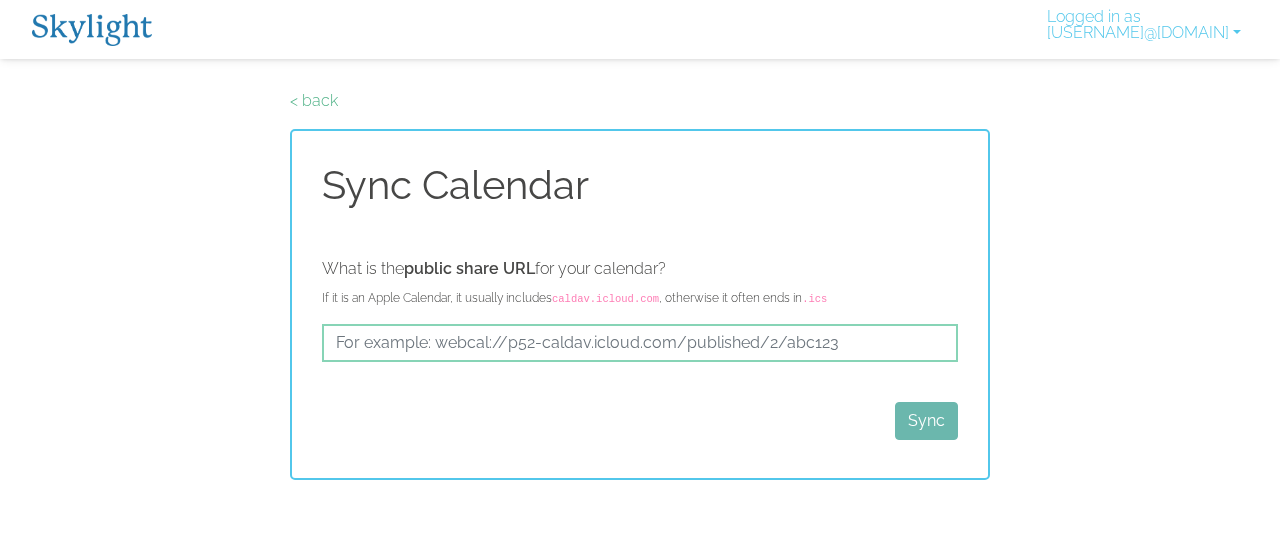 click at bounding box center [92, 30] 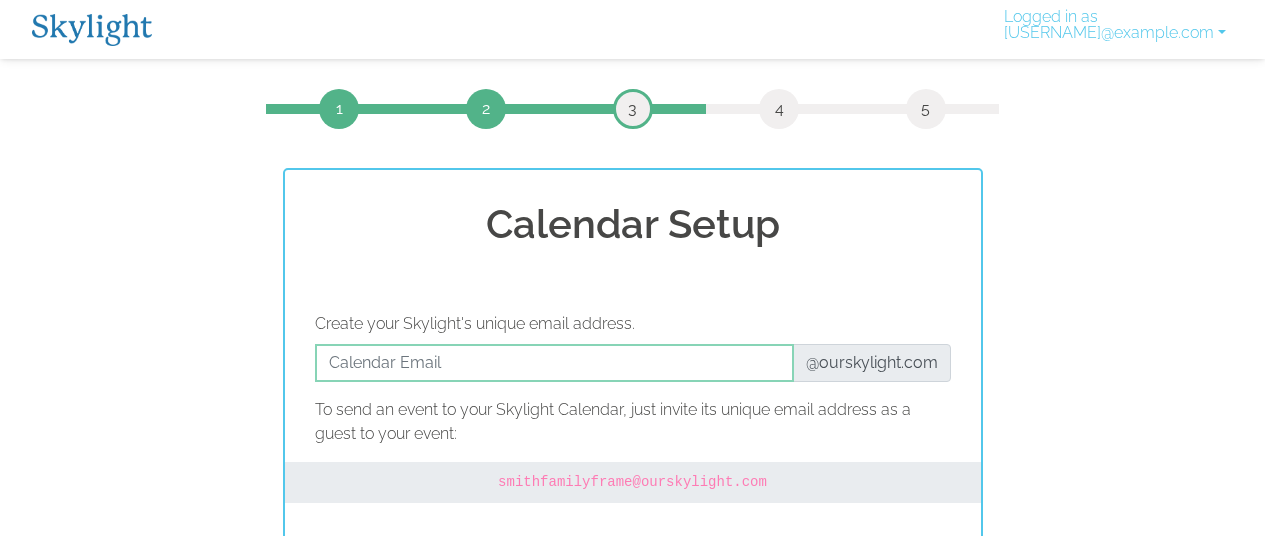 scroll, scrollTop: 76, scrollLeft: 0, axis: vertical 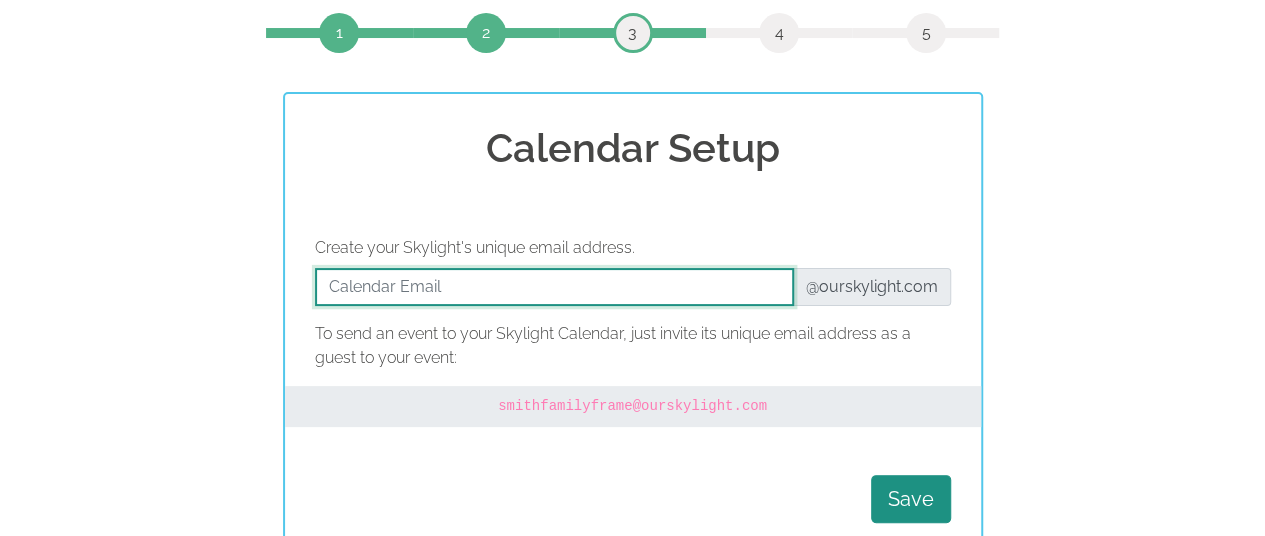 click at bounding box center [554, 287] 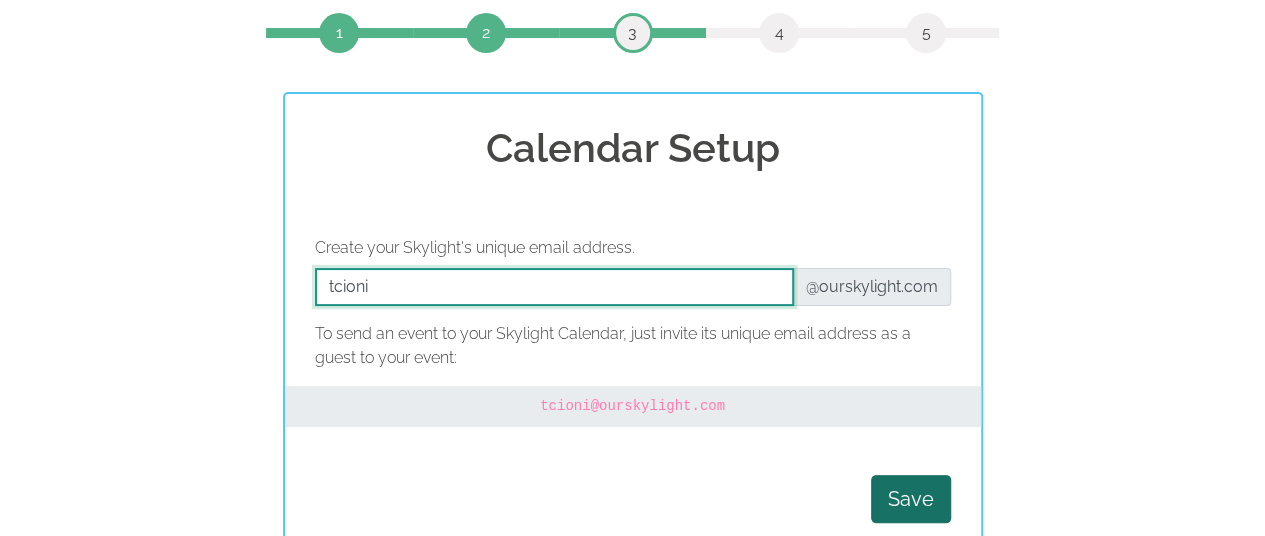 type on "tcioni" 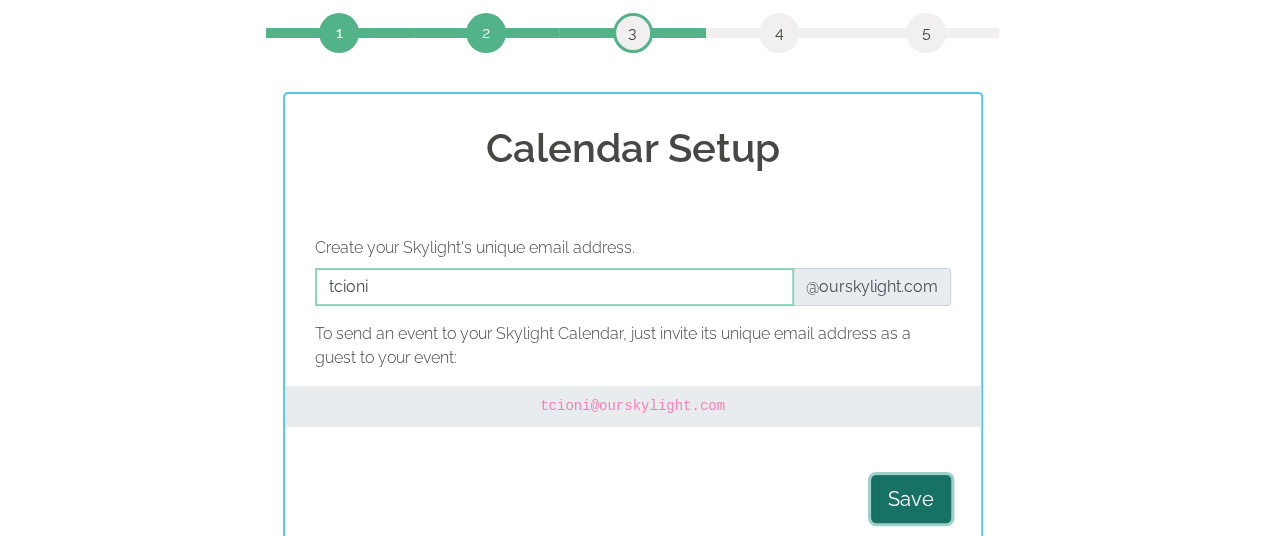 click on "Save" at bounding box center [911, 499] 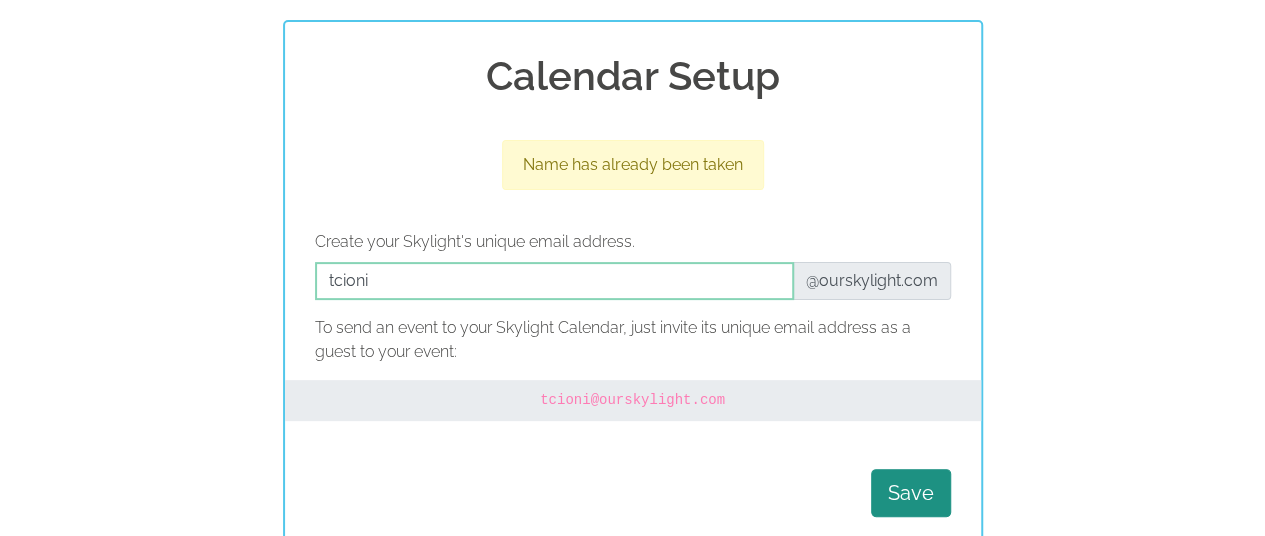 scroll, scrollTop: 167, scrollLeft: 0, axis: vertical 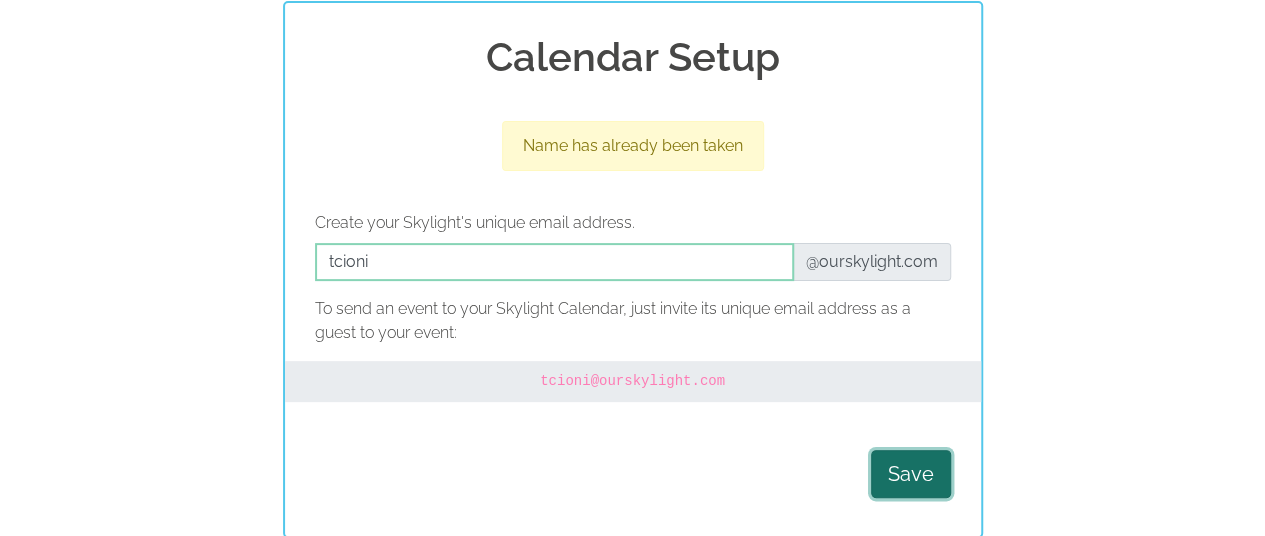 click on "Save" at bounding box center [911, 474] 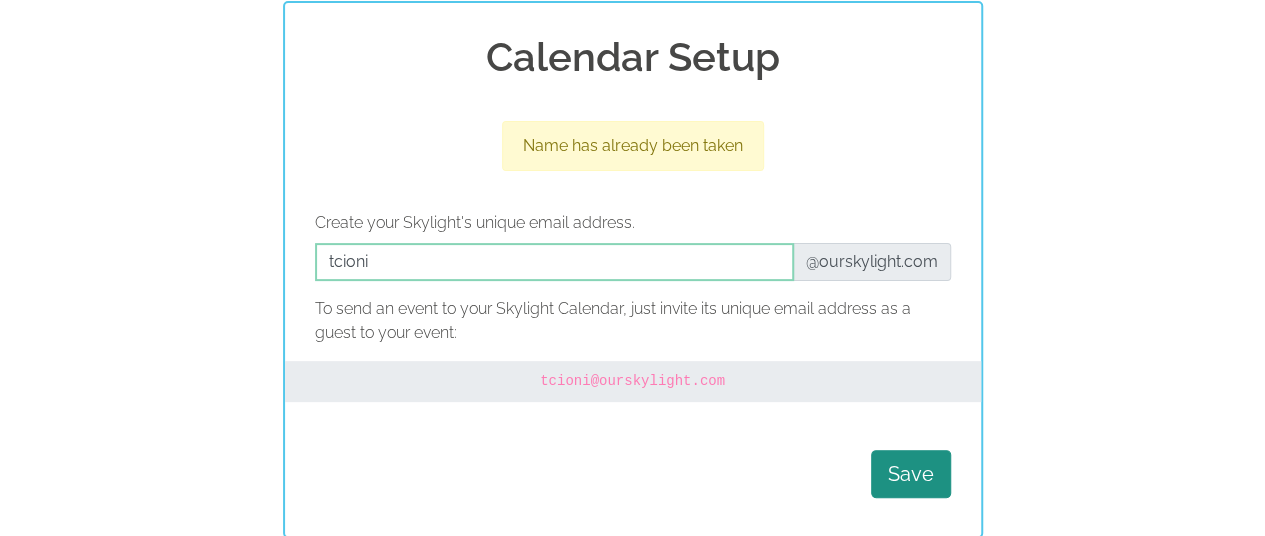 click on "1 2 3 4 5 Calendar Setup Name has already been taken Create your Skylight's unique email address.   @ourskylight.com To send an event to your Skylight Calendar, just invite its unique email address as a guest to your event: tcioni @ourskylight.com Save" at bounding box center [632, 230] 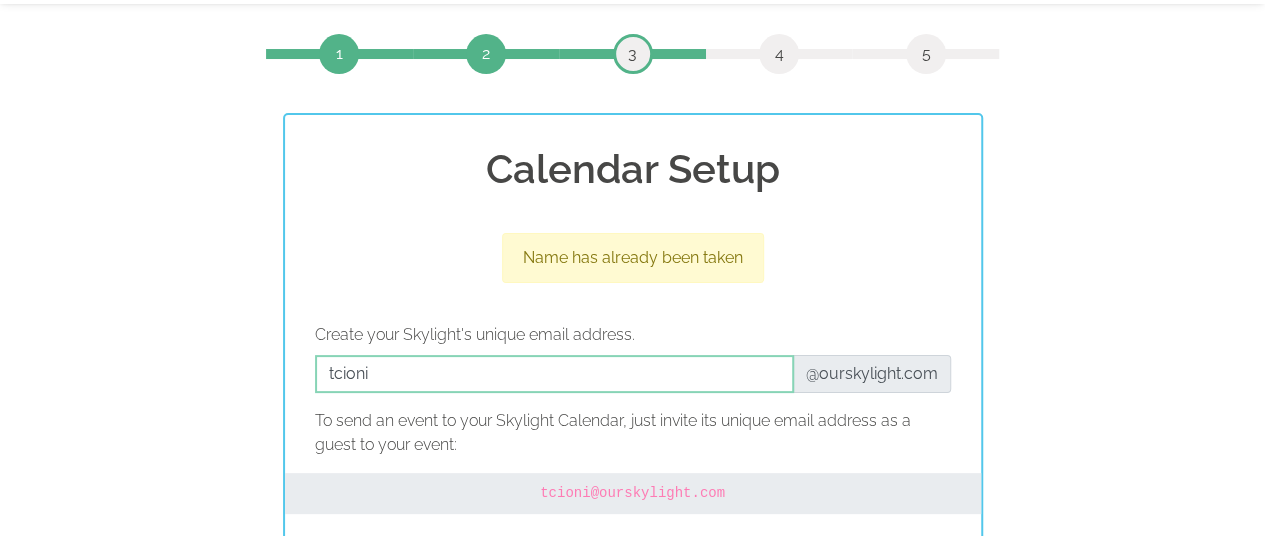 scroll, scrollTop: 0, scrollLeft: 0, axis: both 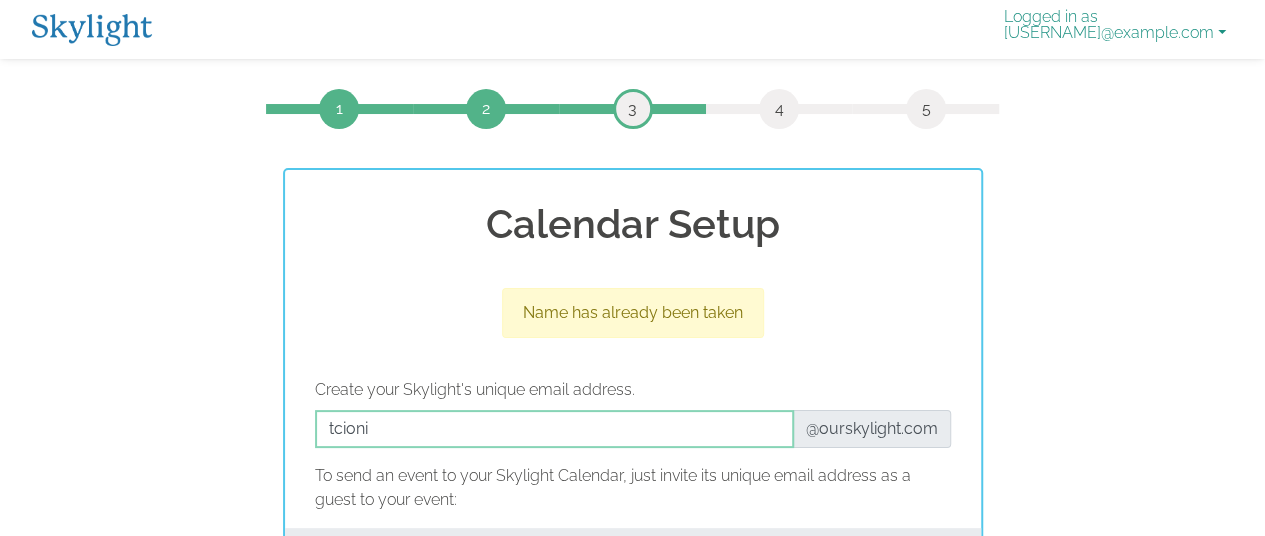 click on "Logged in as tonyacioni@gmail.com" at bounding box center (1115, 29) 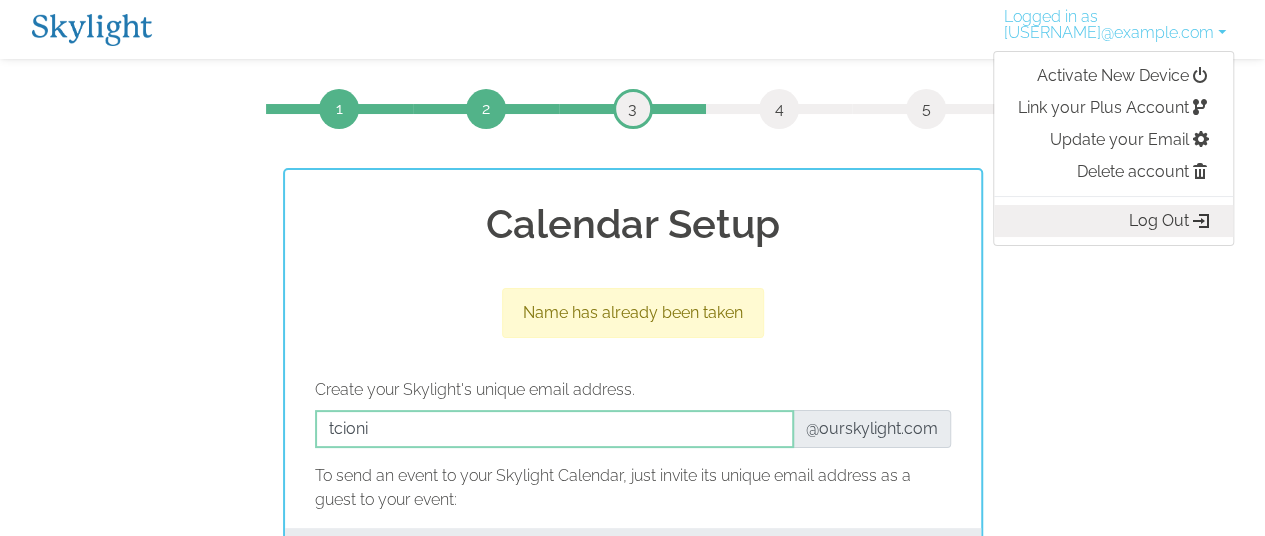 click on "Log Out" at bounding box center (1113, 221) 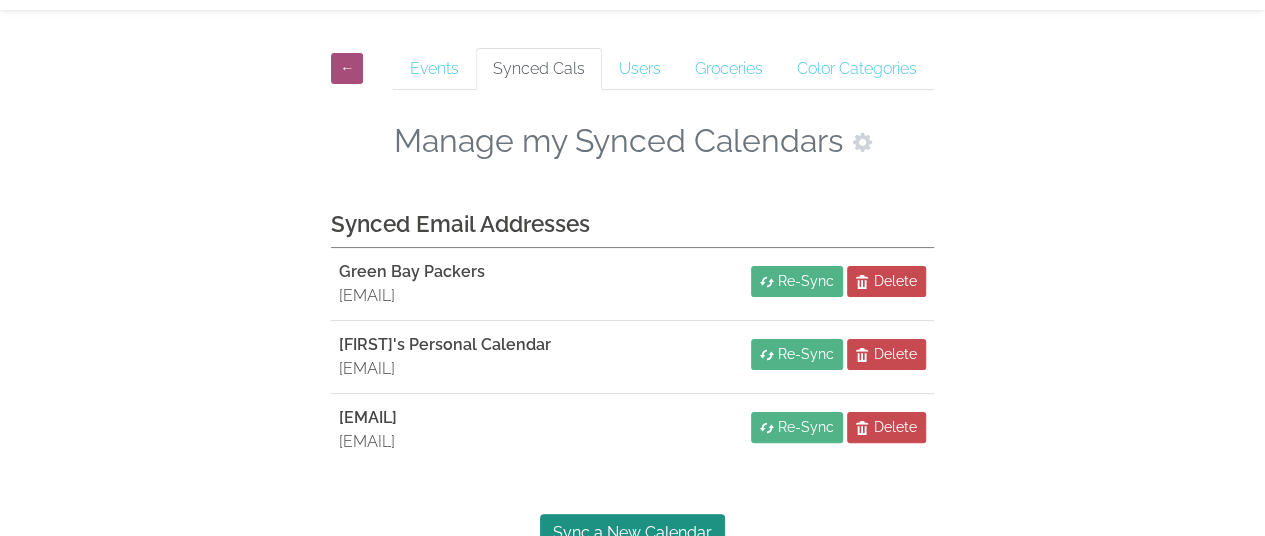 scroll, scrollTop: 62, scrollLeft: 0, axis: vertical 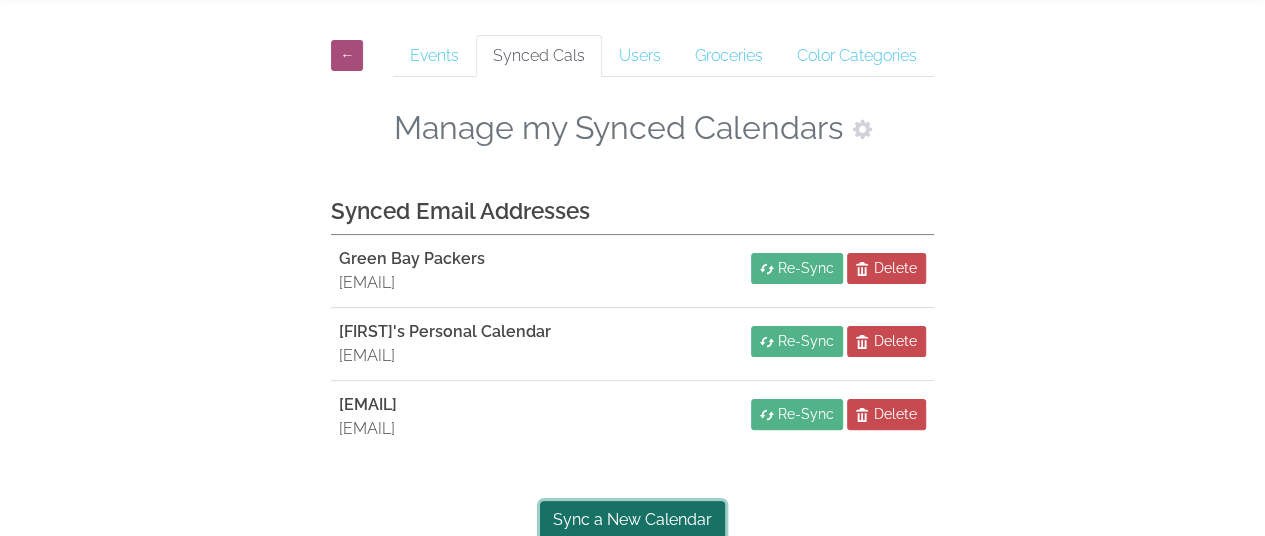 click on "Sync a New Calendar" at bounding box center [632, 520] 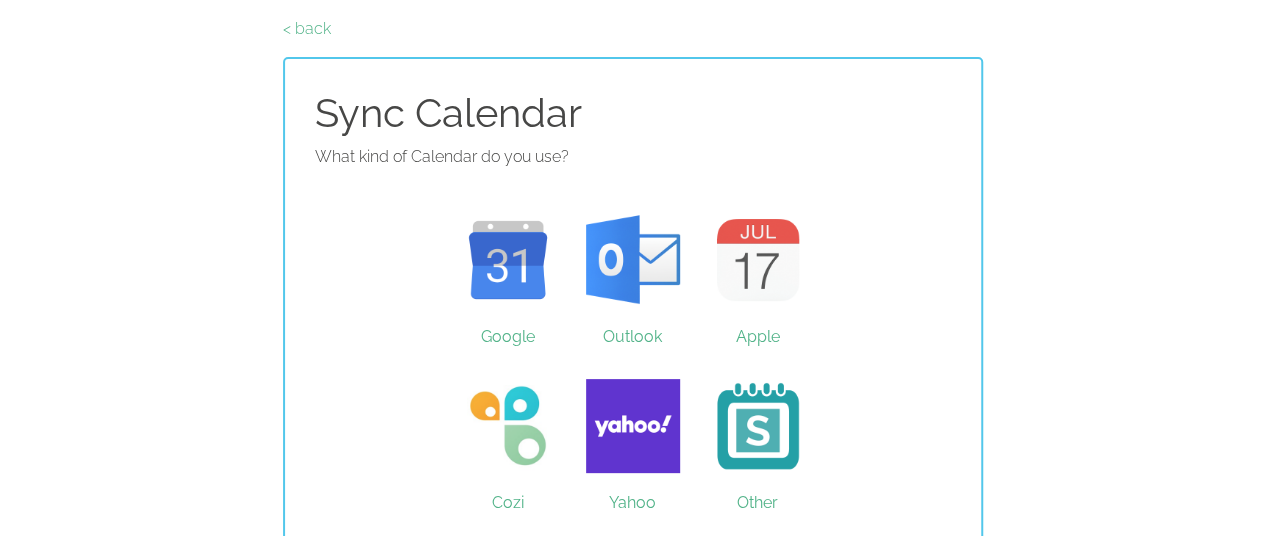 scroll, scrollTop: 84, scrollLeft: 0, axis: vertical 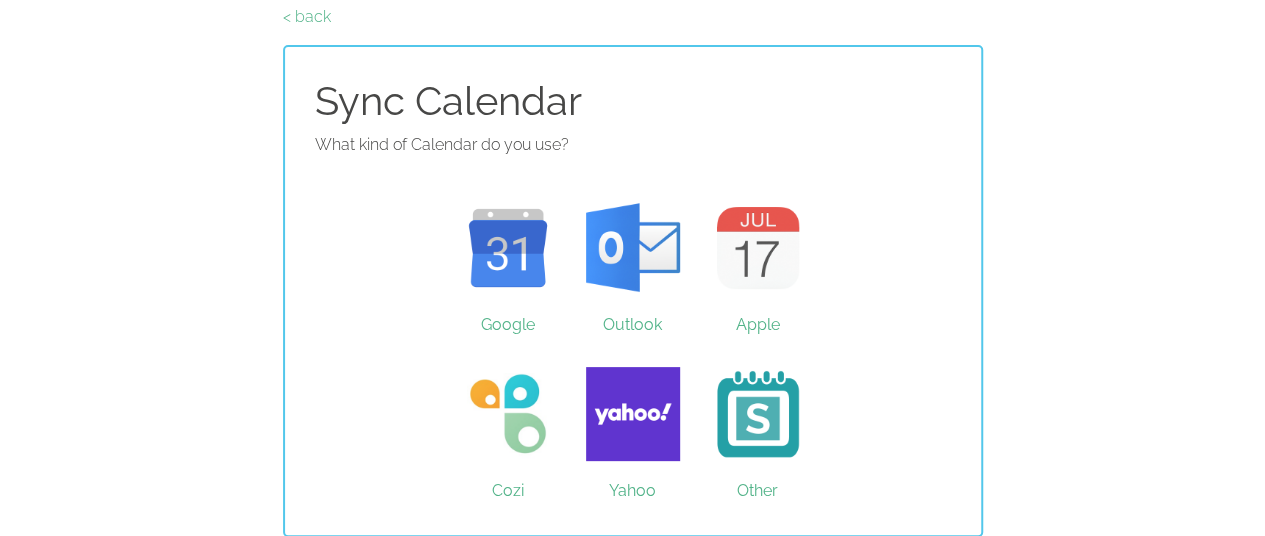 drag, startPoint x: 1033, startPoint y: 206, endPoint x: 1131, endPoint y: 199, distance: 98.24968 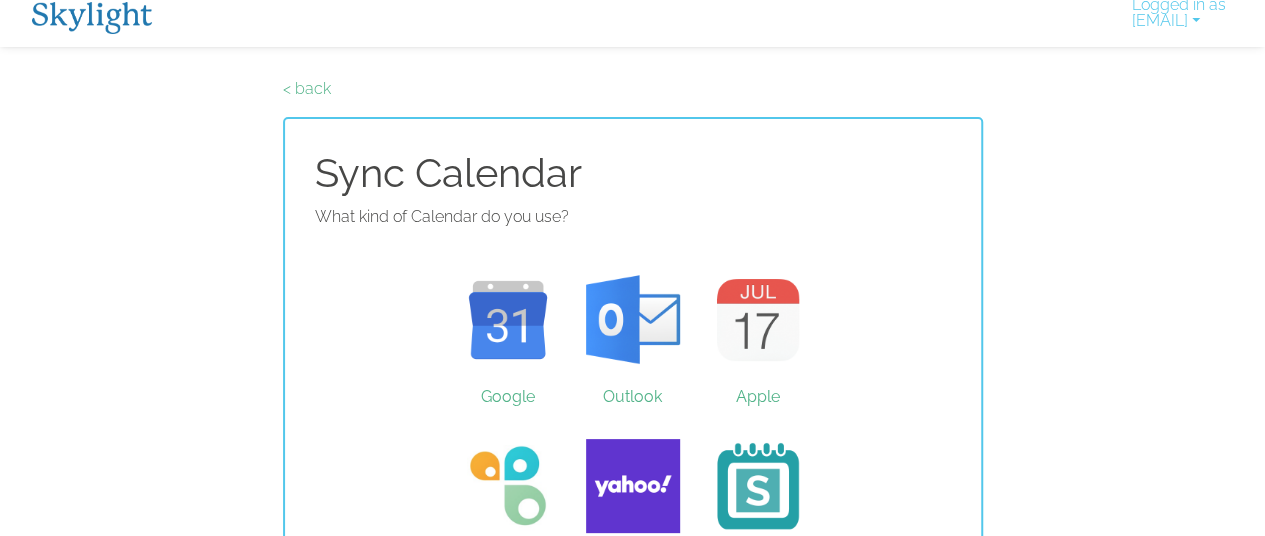 scroll, scrollTop: 0, scrollLeft: 10, axis: horizontal 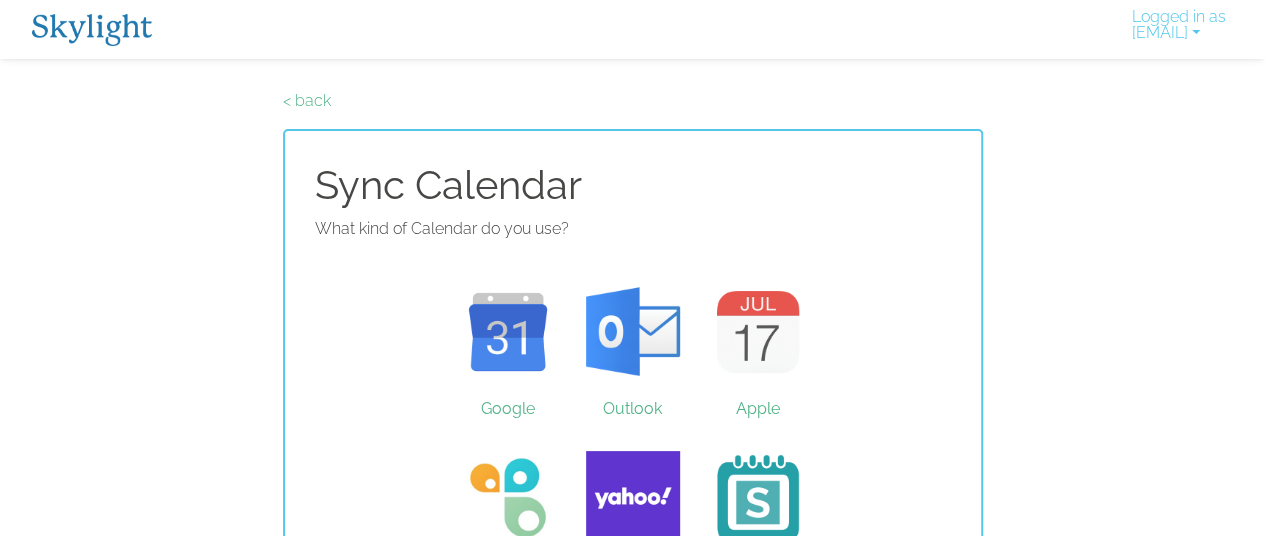click at bounding box center (92, 30) 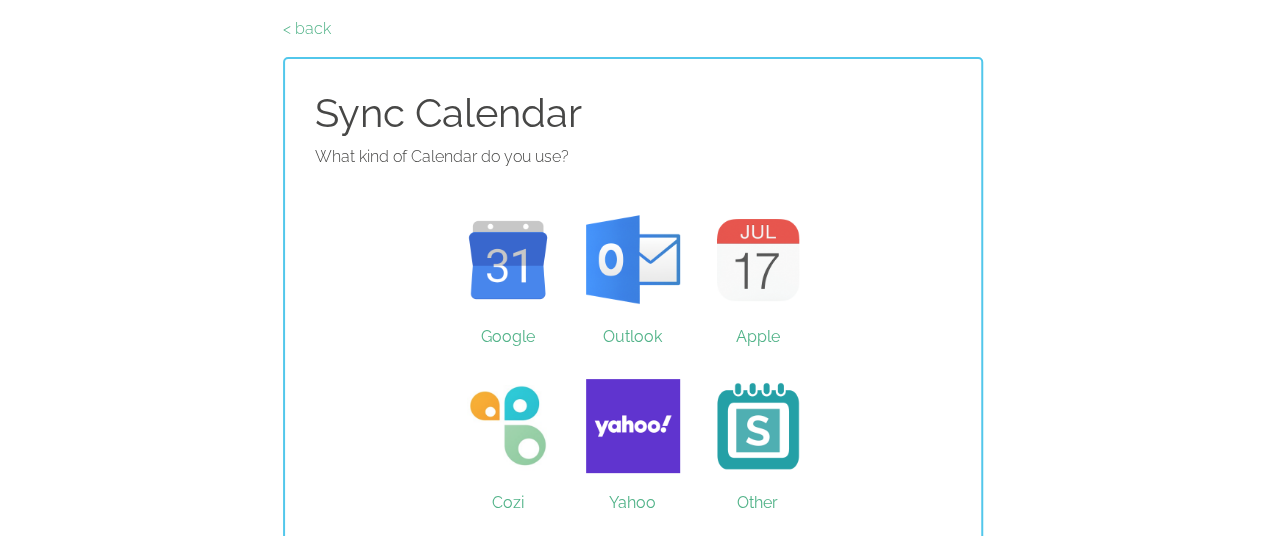 scroll, scrollTop: 84, scrollLeft: 0, axis: vertical 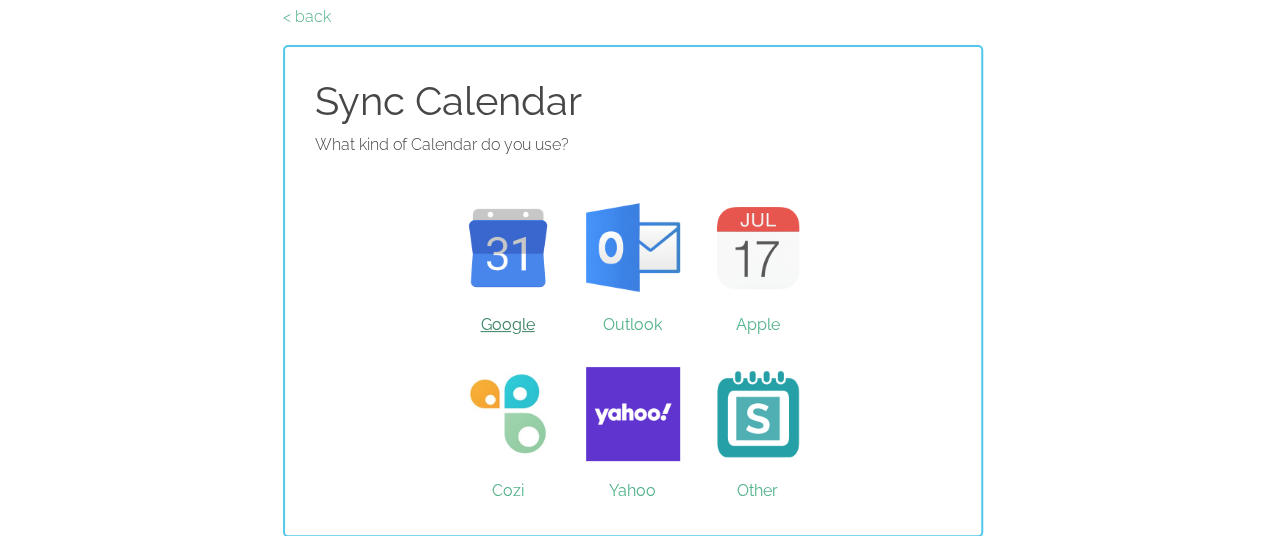click on "Google" at bounding box center (507, 248) 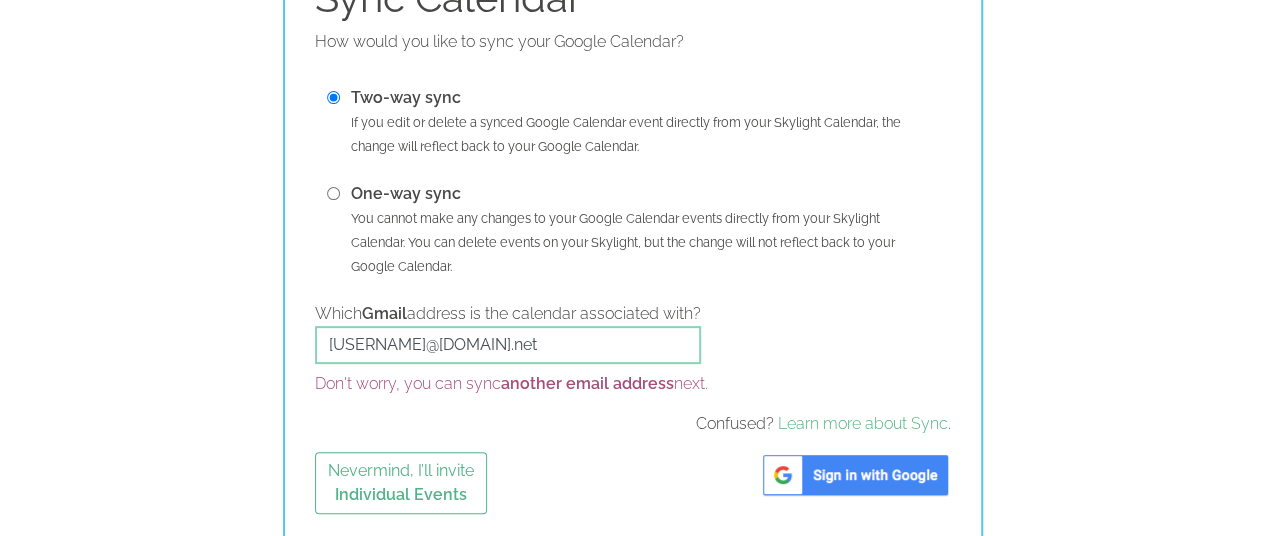 scroll, scrollTop: 188, scrollLeft: 6, axis: both 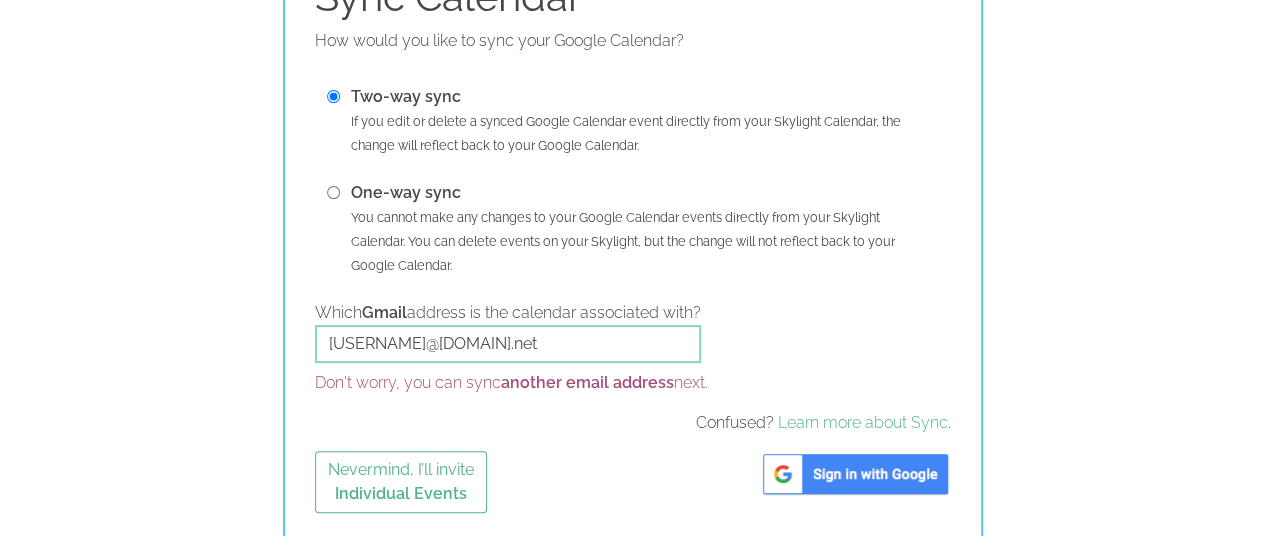 click at bounding box center [333, 192] 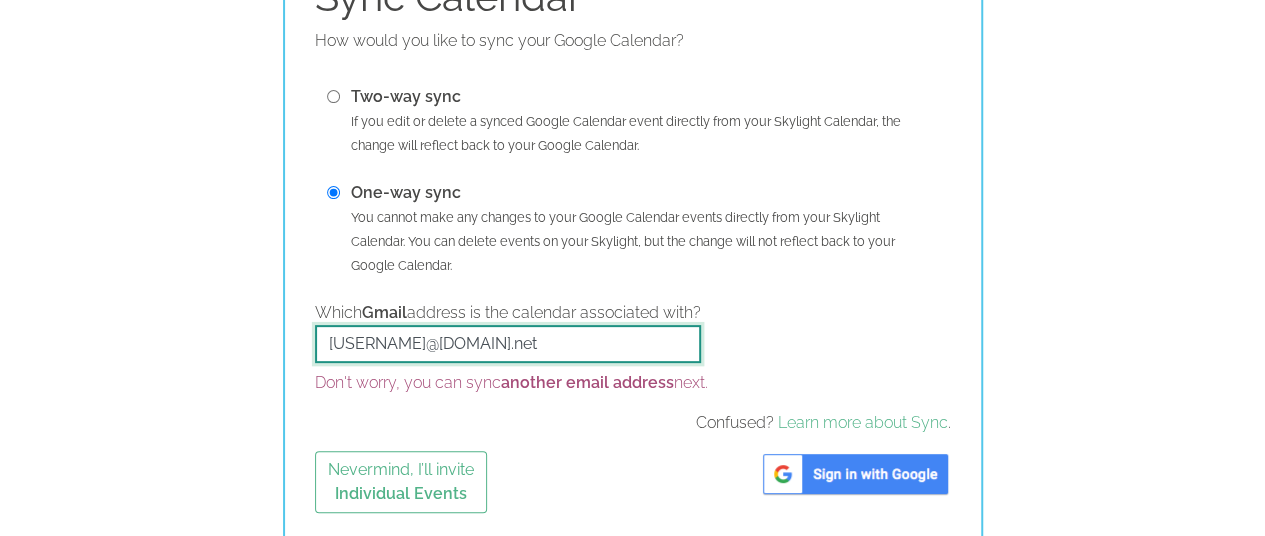 drag, startPoint x: 492, startPoint y: 343, endPoint x: 317, endPoint y: 337, distance: 175.10283 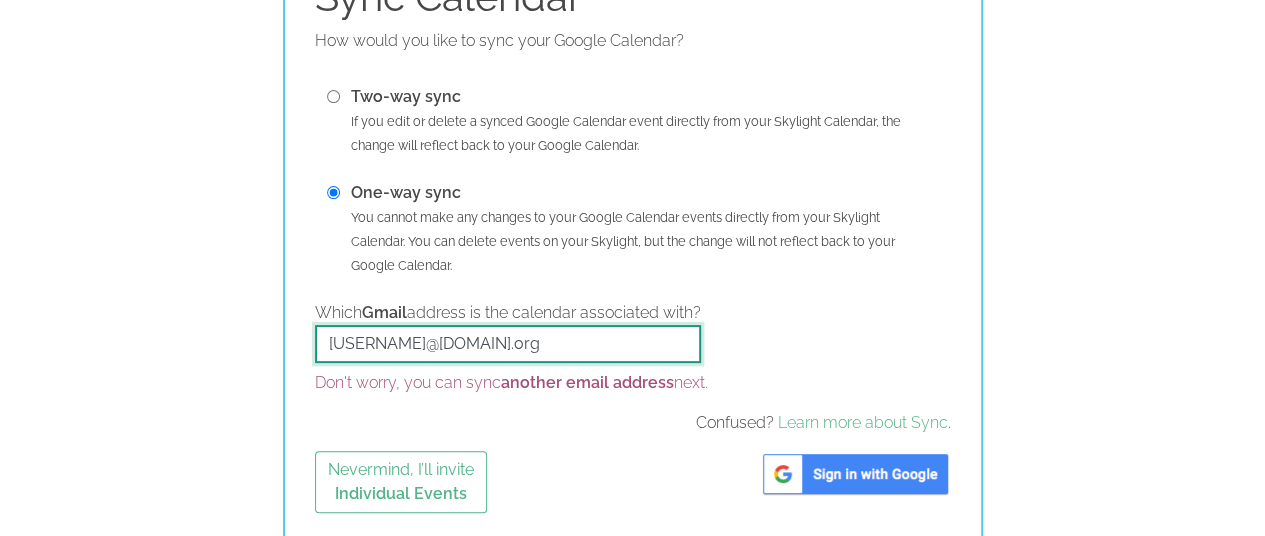 scroll, scrollTop: 196, scrollLeft: 6, axis: both 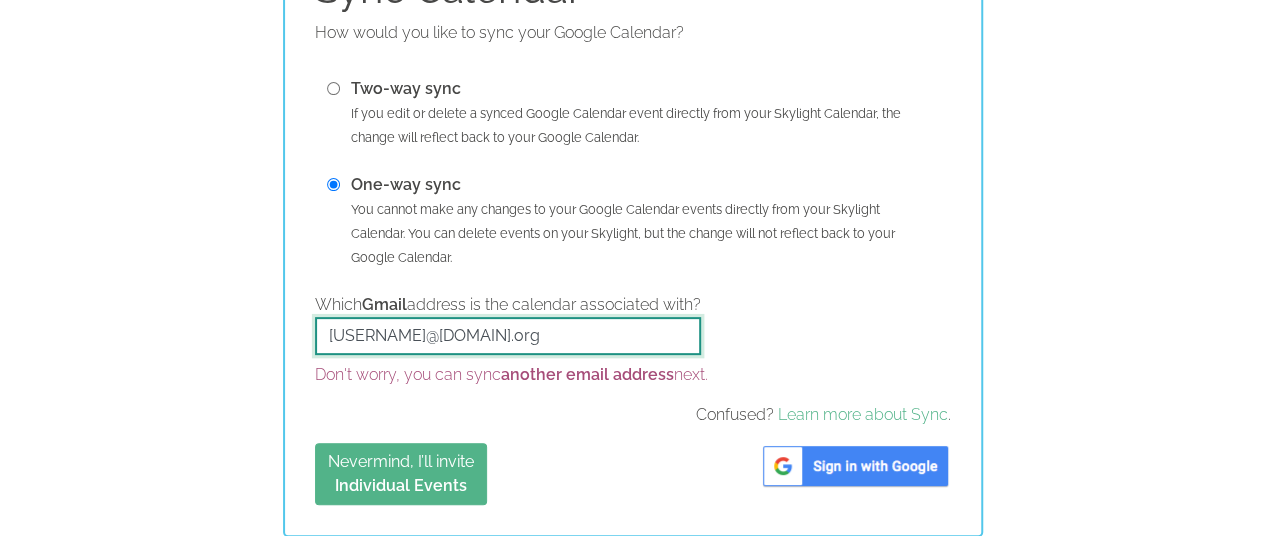 type on "[USERNAME]@[DOMAIN].org" 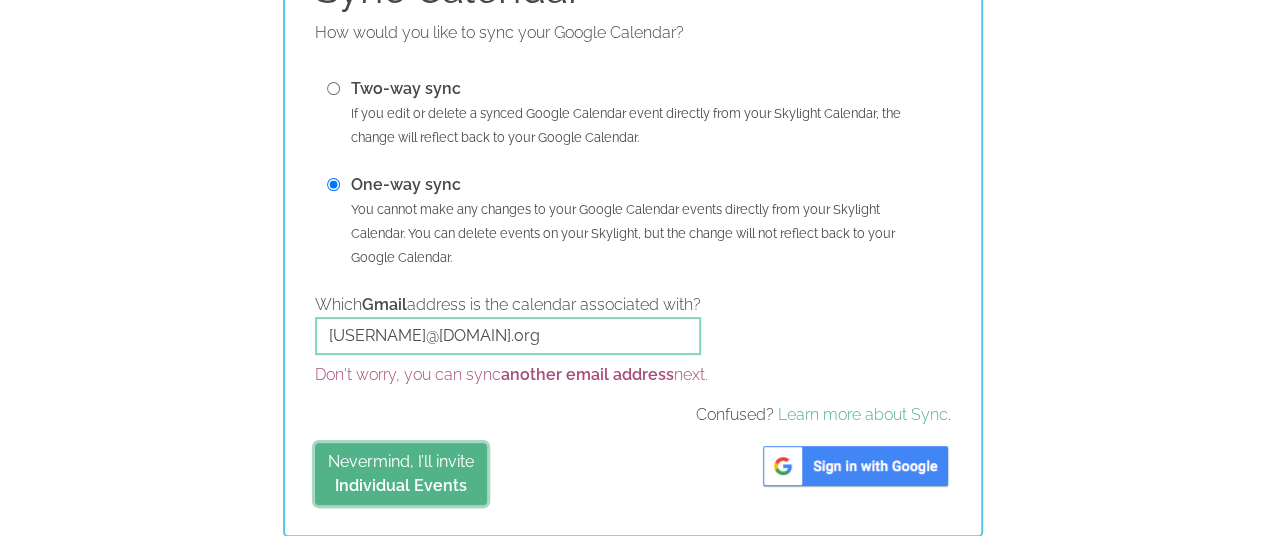 click on "Individual Events" at bounding box center [401, 485] 